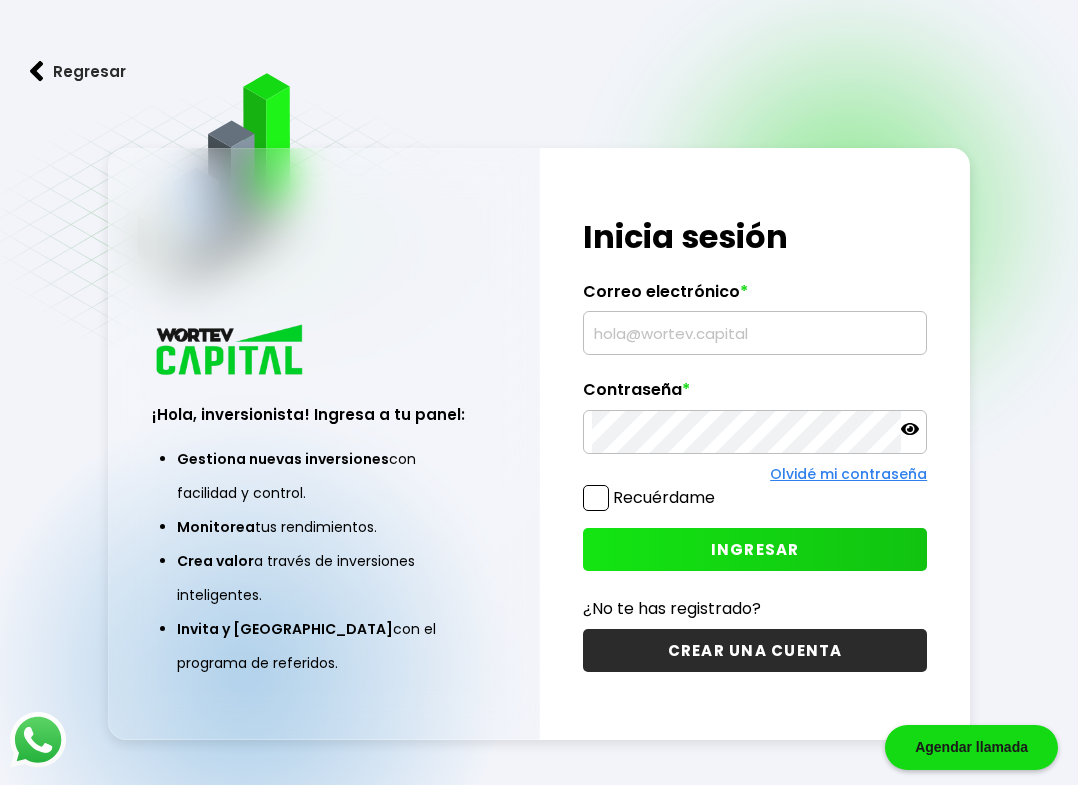 scroll, scrollTop: 0, scrollLeft: 0, axis: both 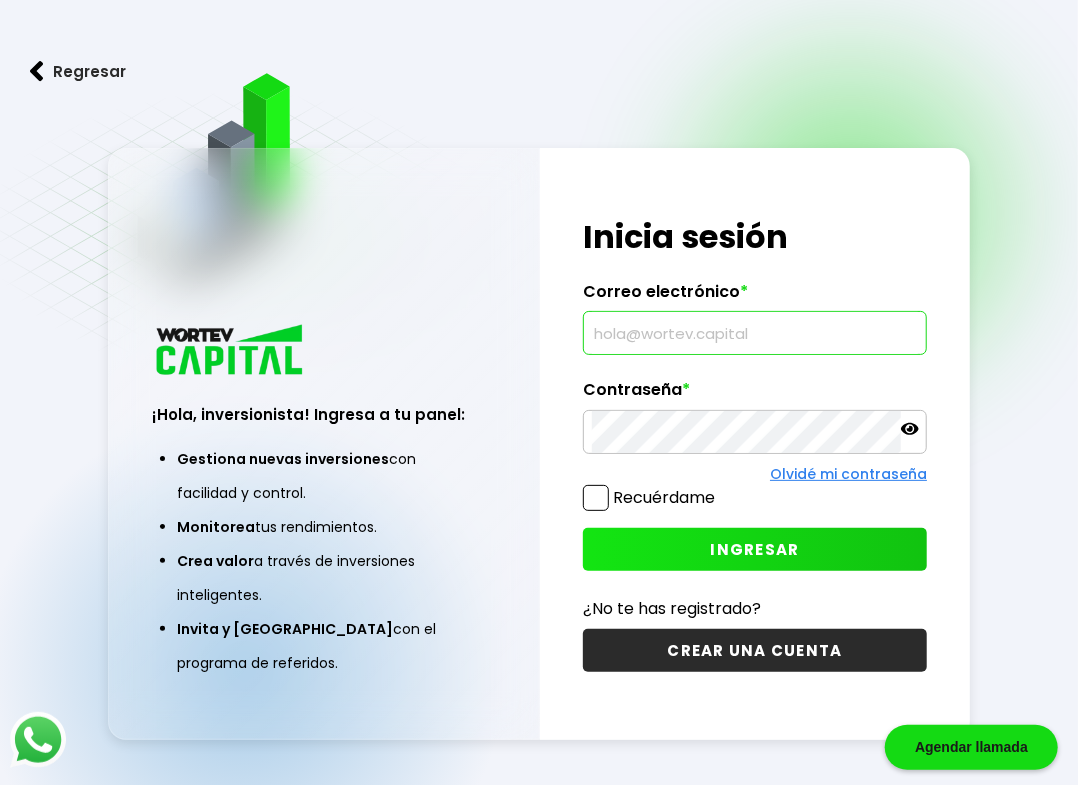 click at bounding box center [755, 333] 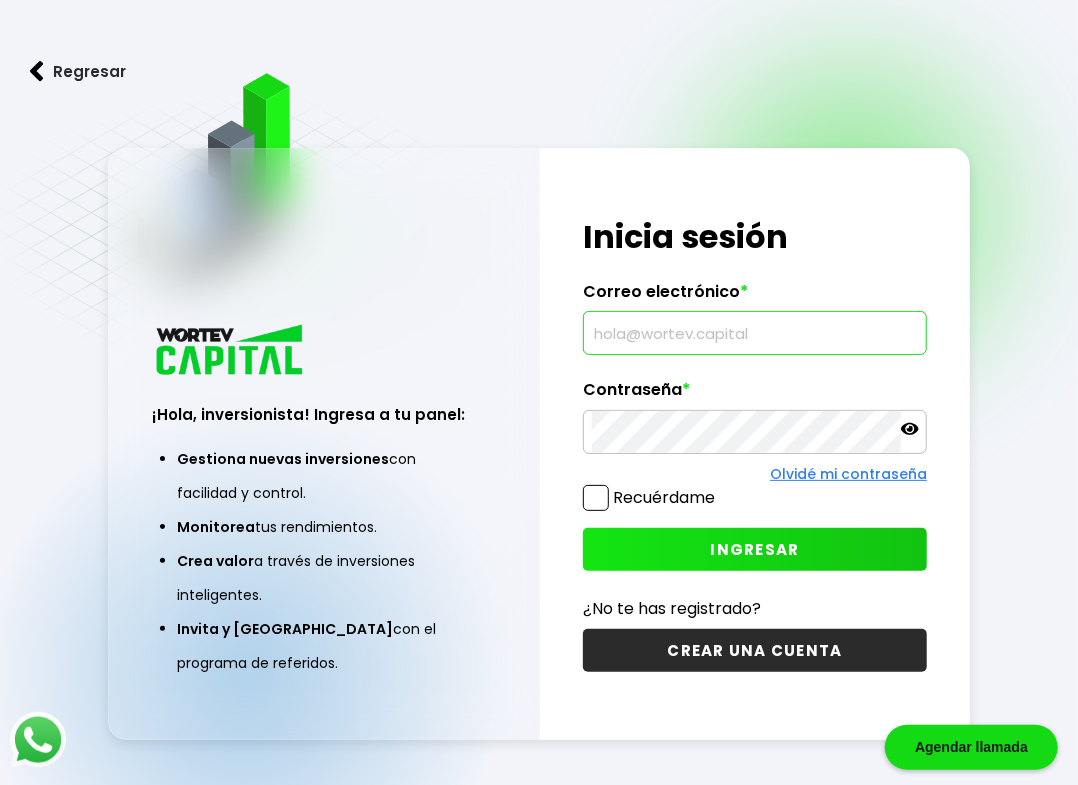 type on "[EMAIL_ADDRESS][DOMAIN_NAME]" 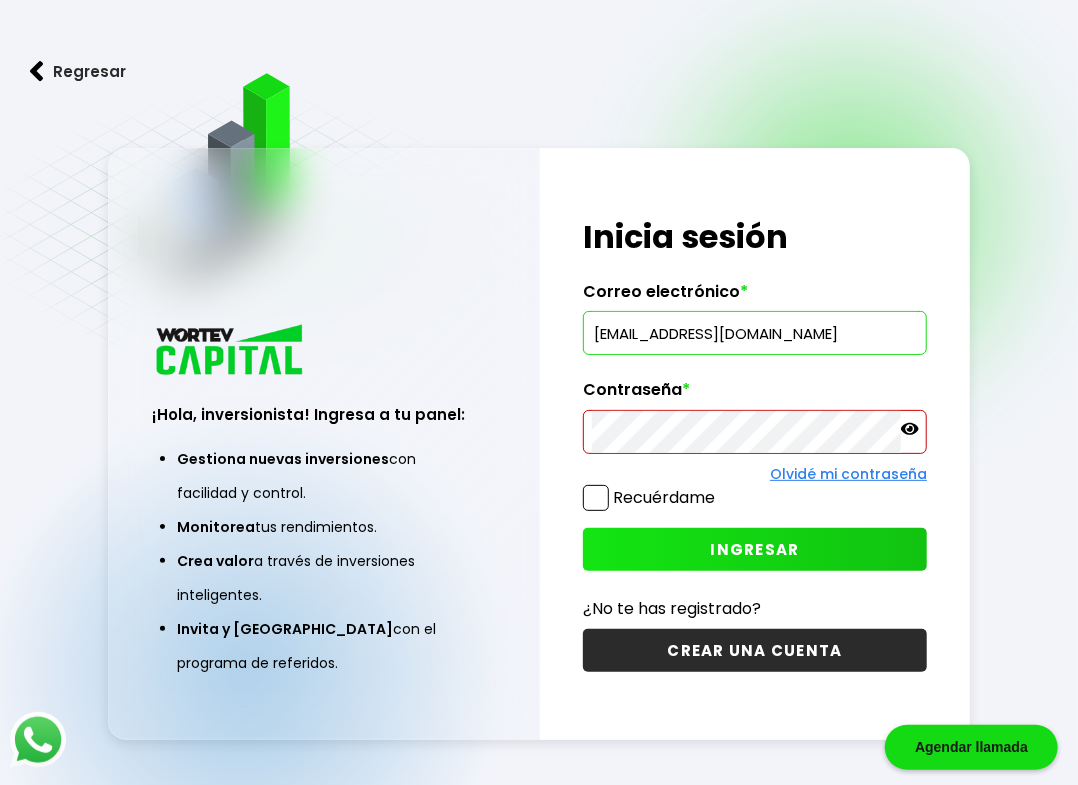 click 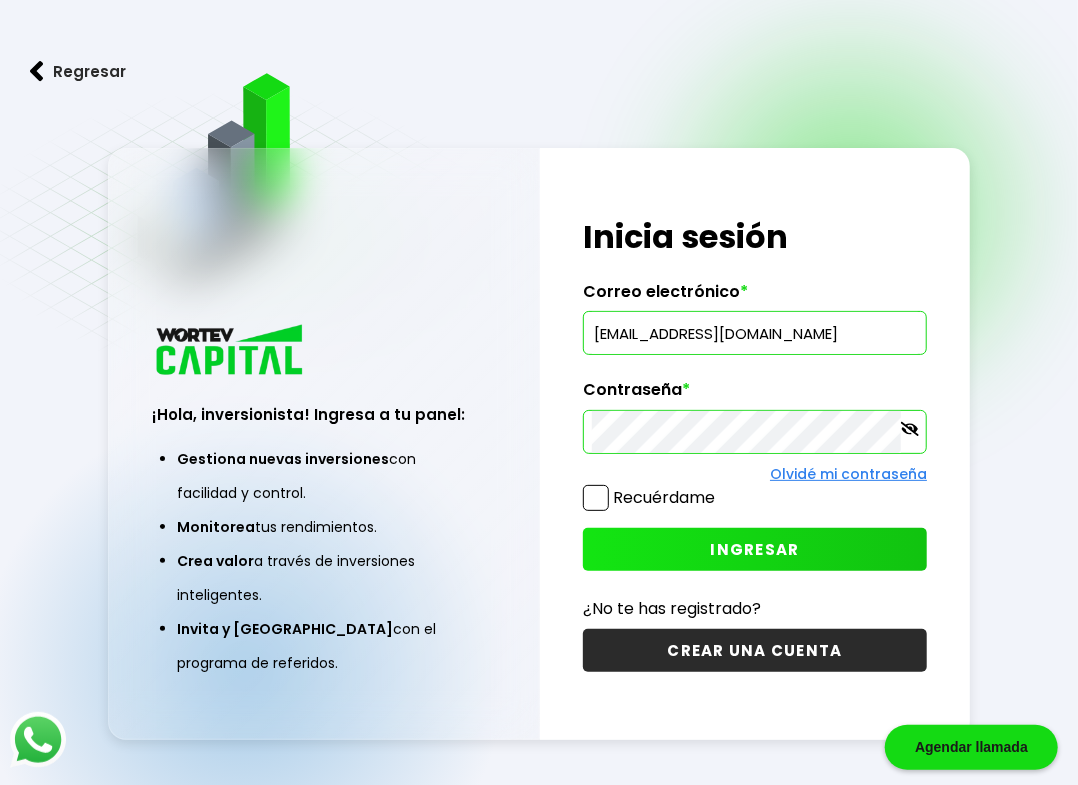 click on "INGRESAR" at bounding box center [755, 549] 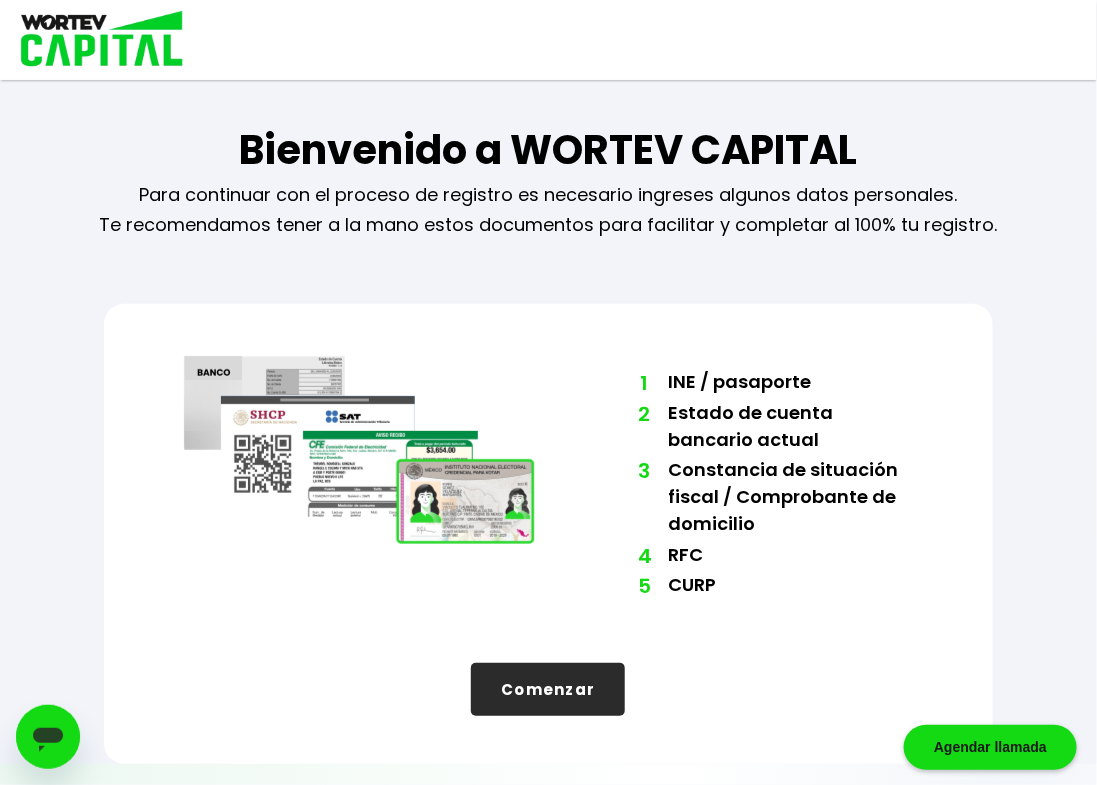 click on "Comenzar" at bounding box center (548, 689) 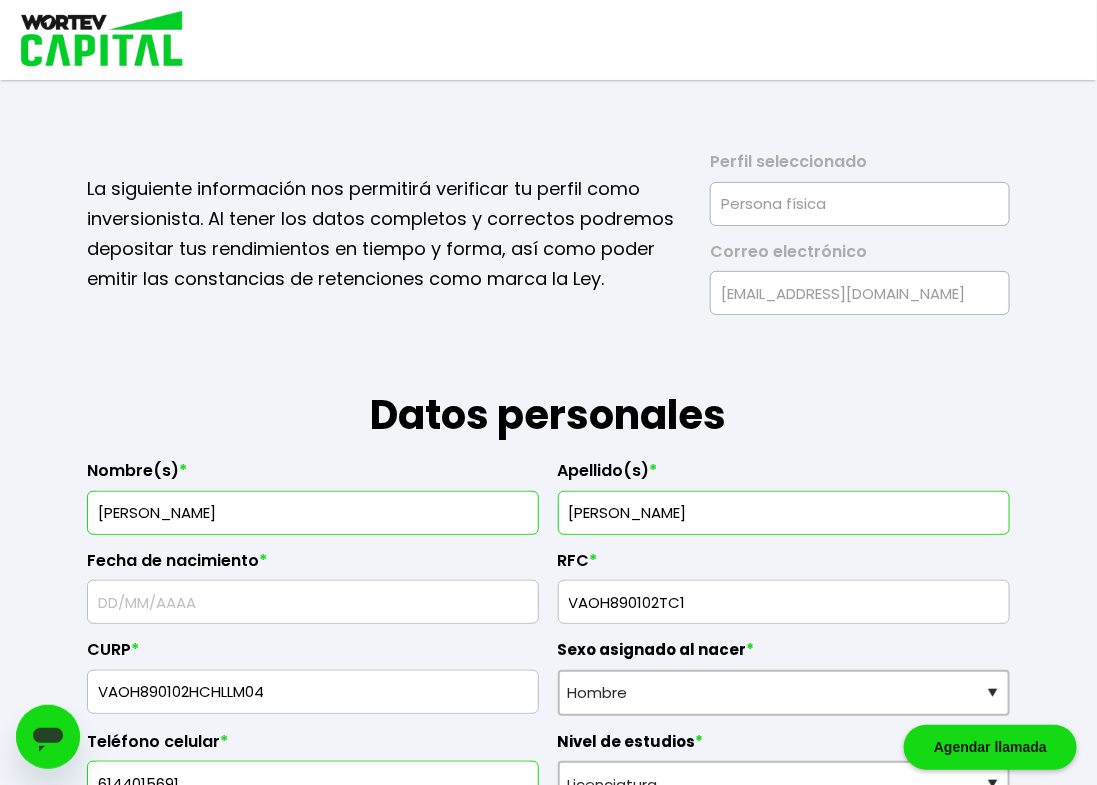 type on "[DATE]" 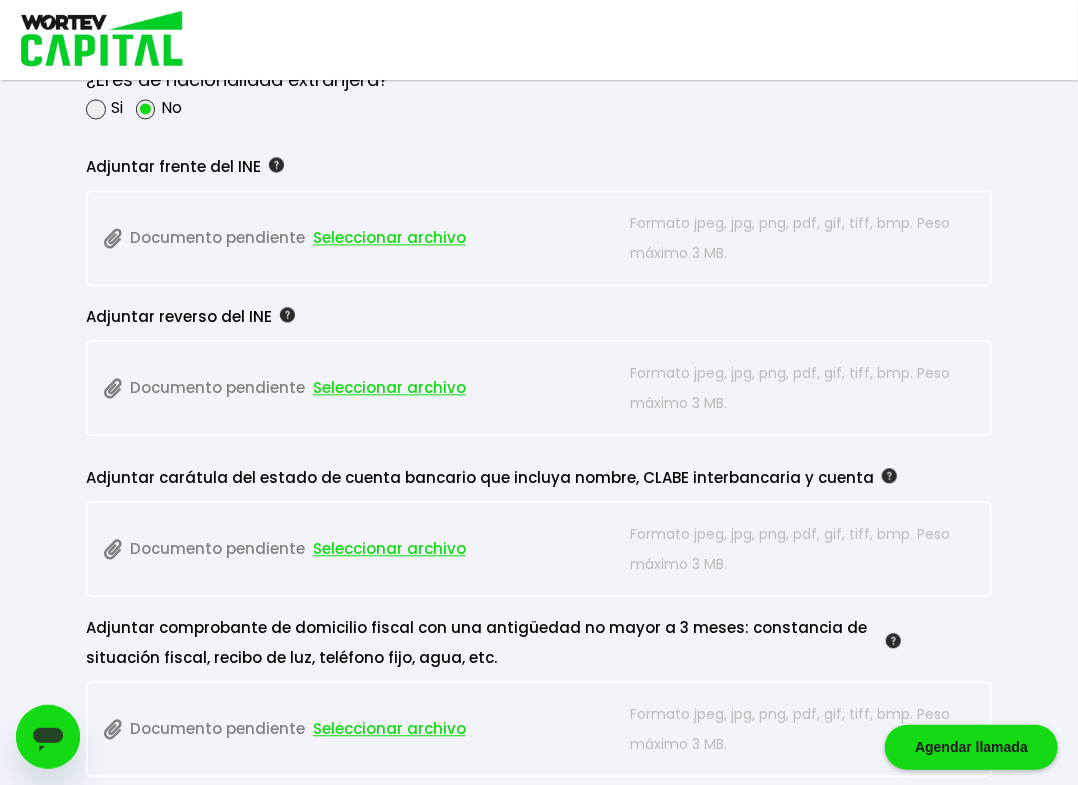 scroll, scrollTop: 1666, scrollLeft: 0, axis: vertical 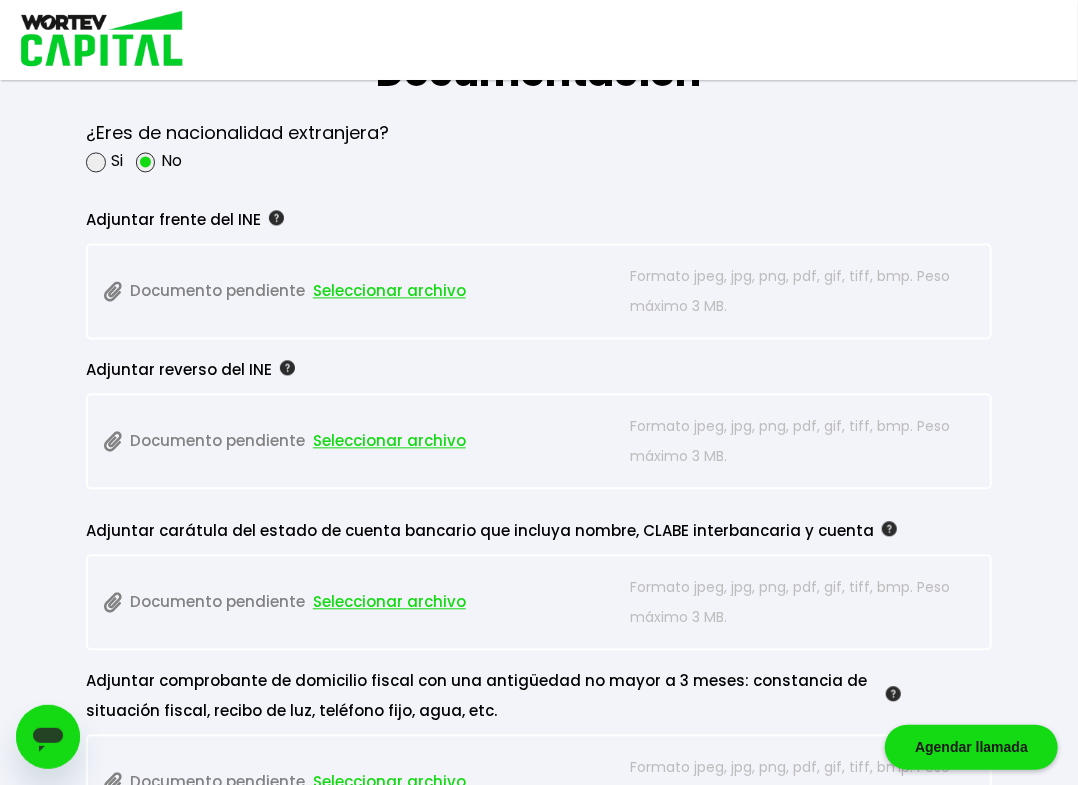 click on "Seleccionar archivo" at bounding box center (389, 291) 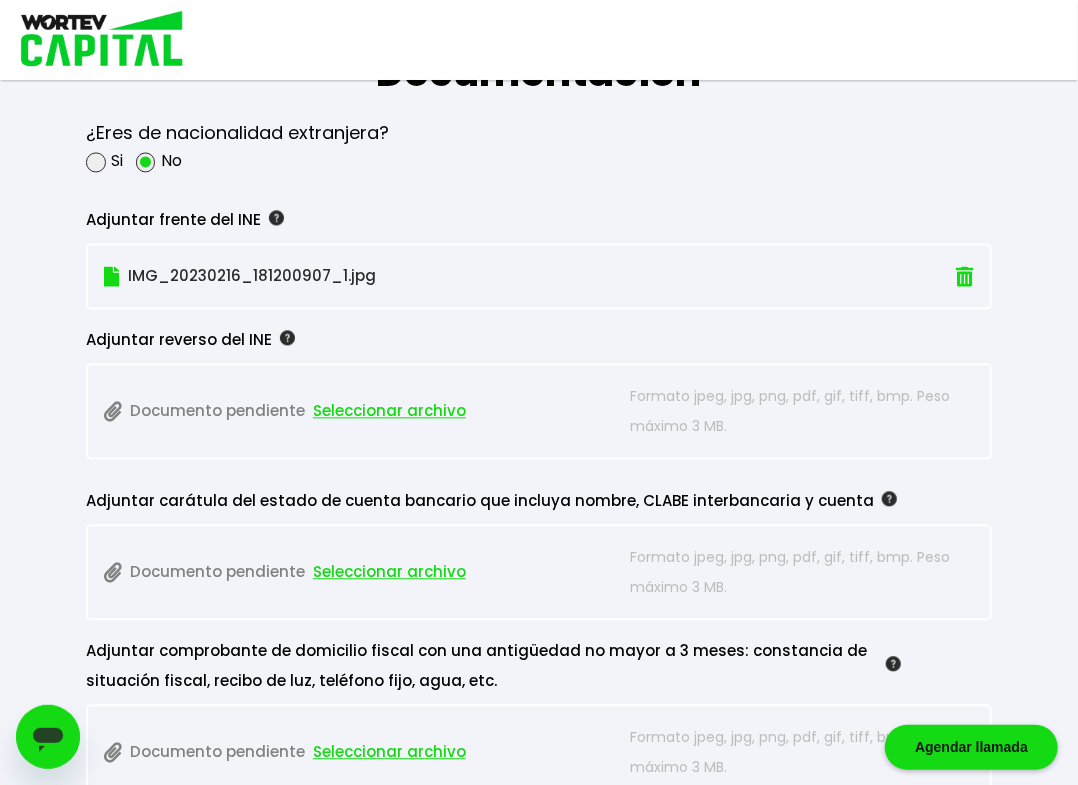 click on "Seleccionar archivo" at bounding box center (389, 411) 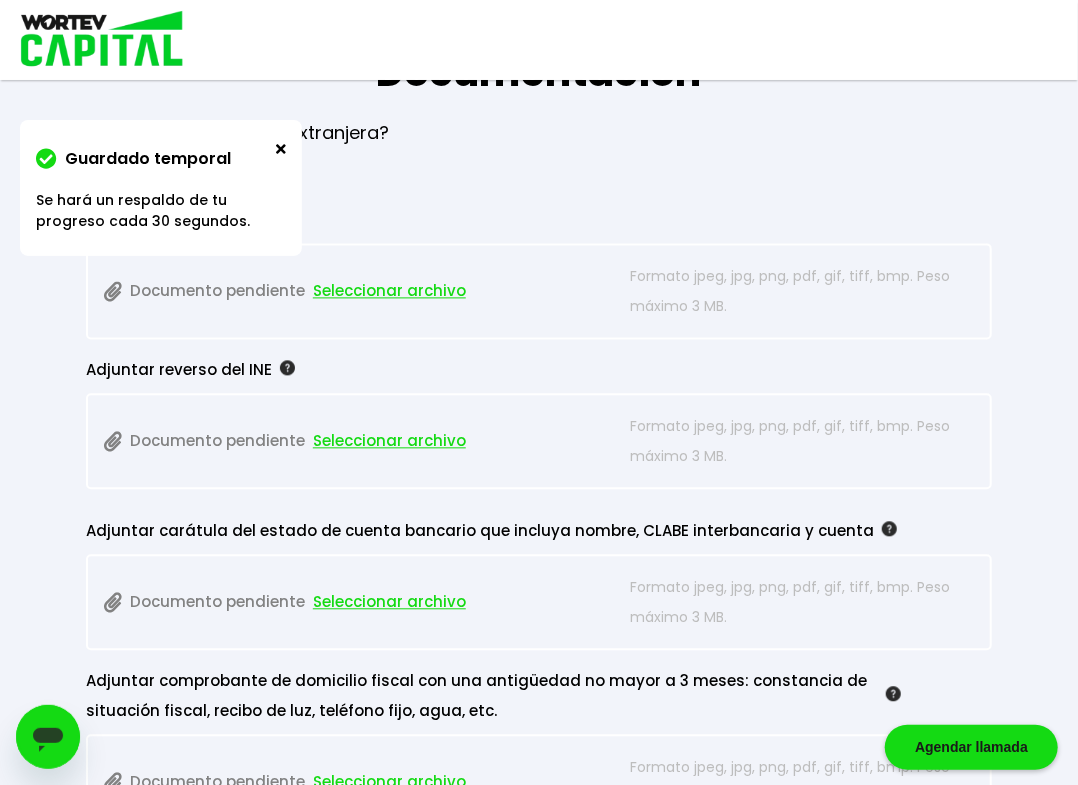 click on "Seleccionar archivo" at bounding box center (389, 291) 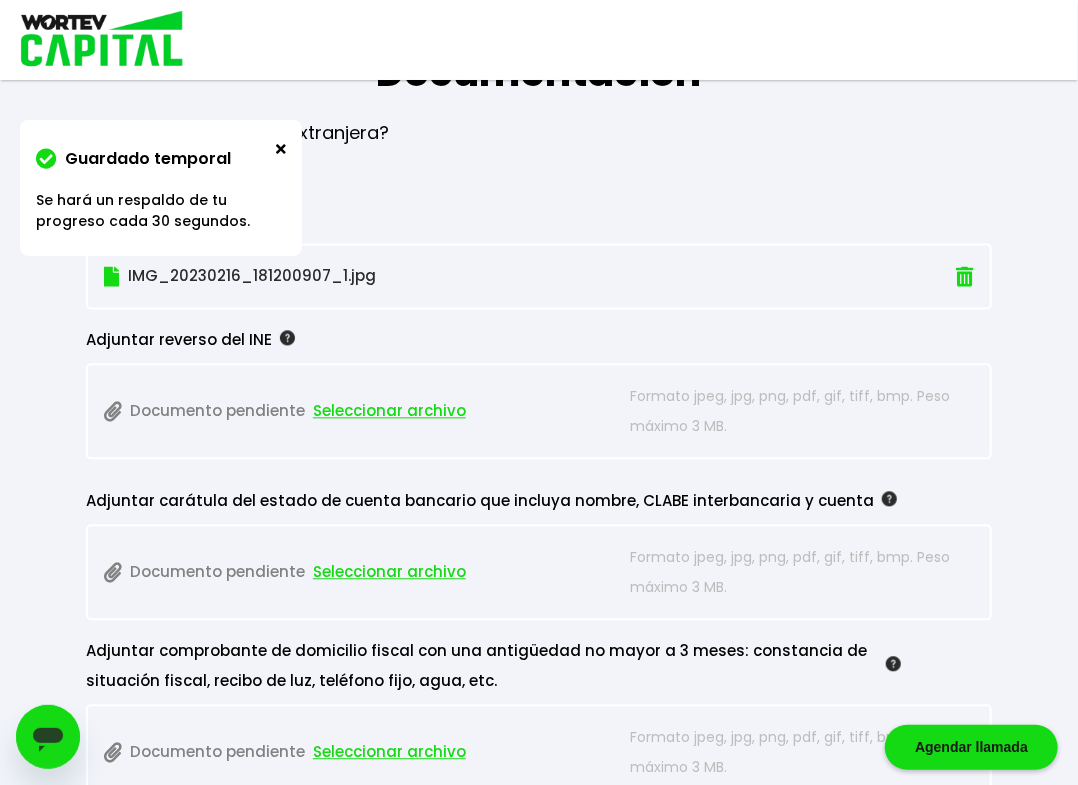 click at bounding box center (281, 149) 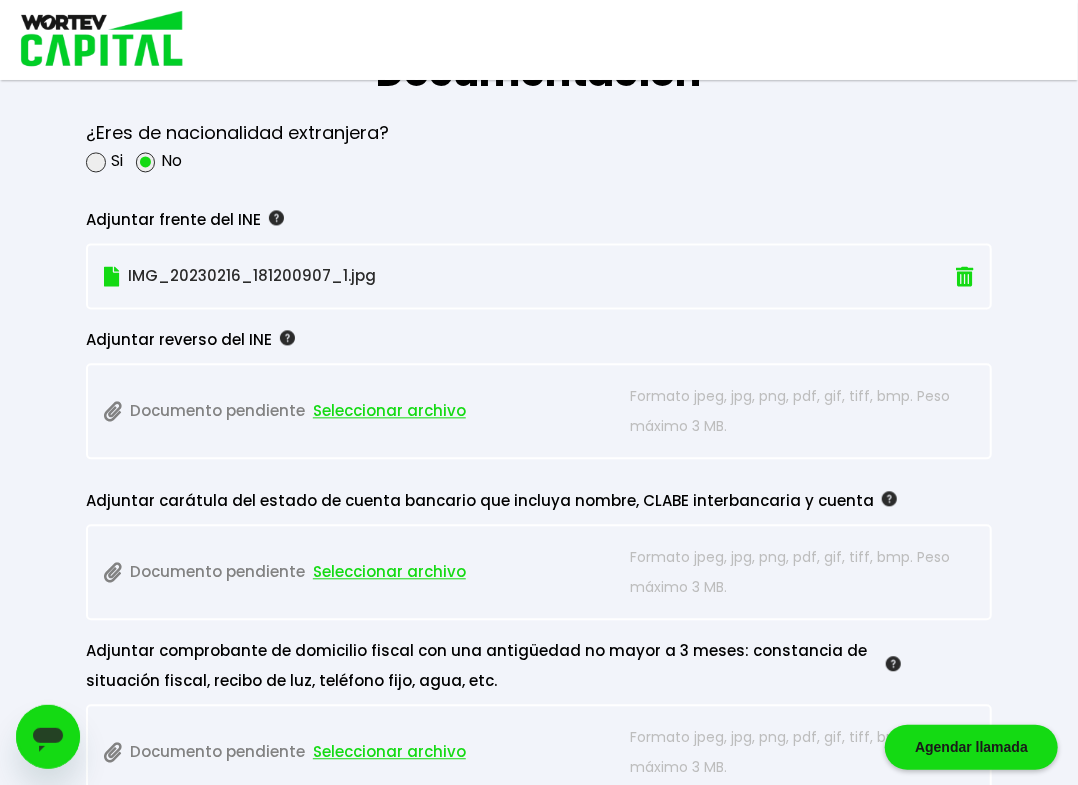click on "Seleccionar archivo" at bounding box center (389, 411) 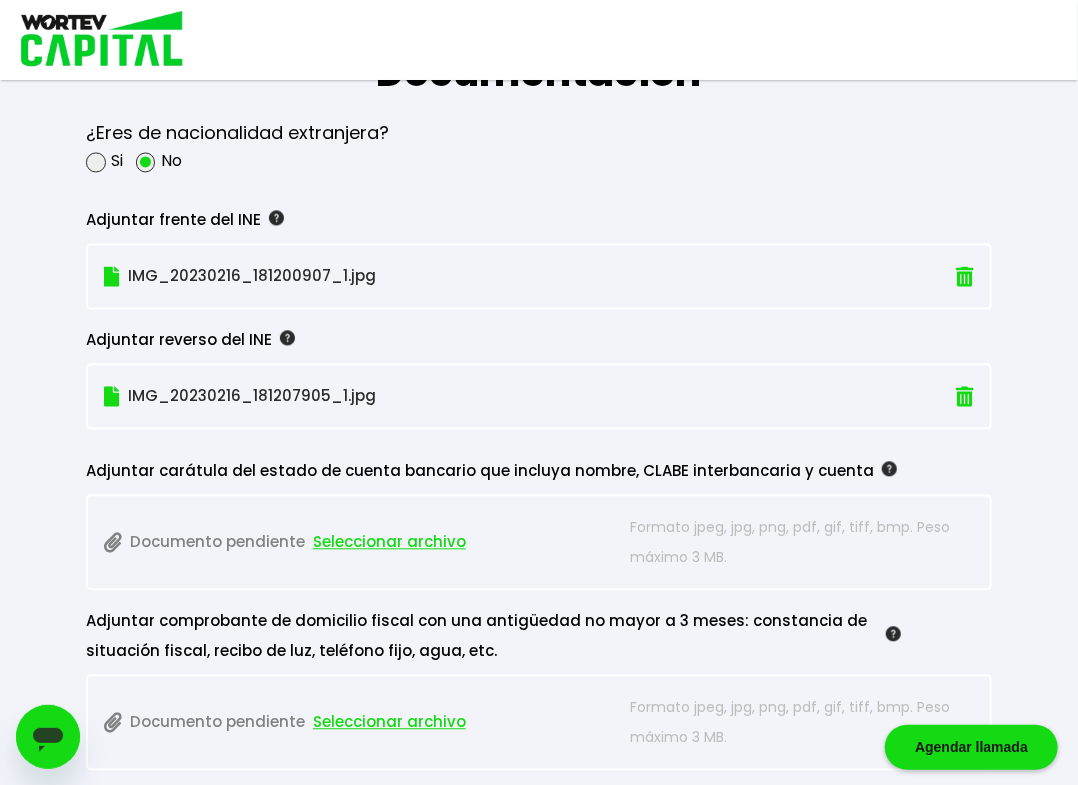 click on "Seleccionar archivo" at bounding box center (389, 542) 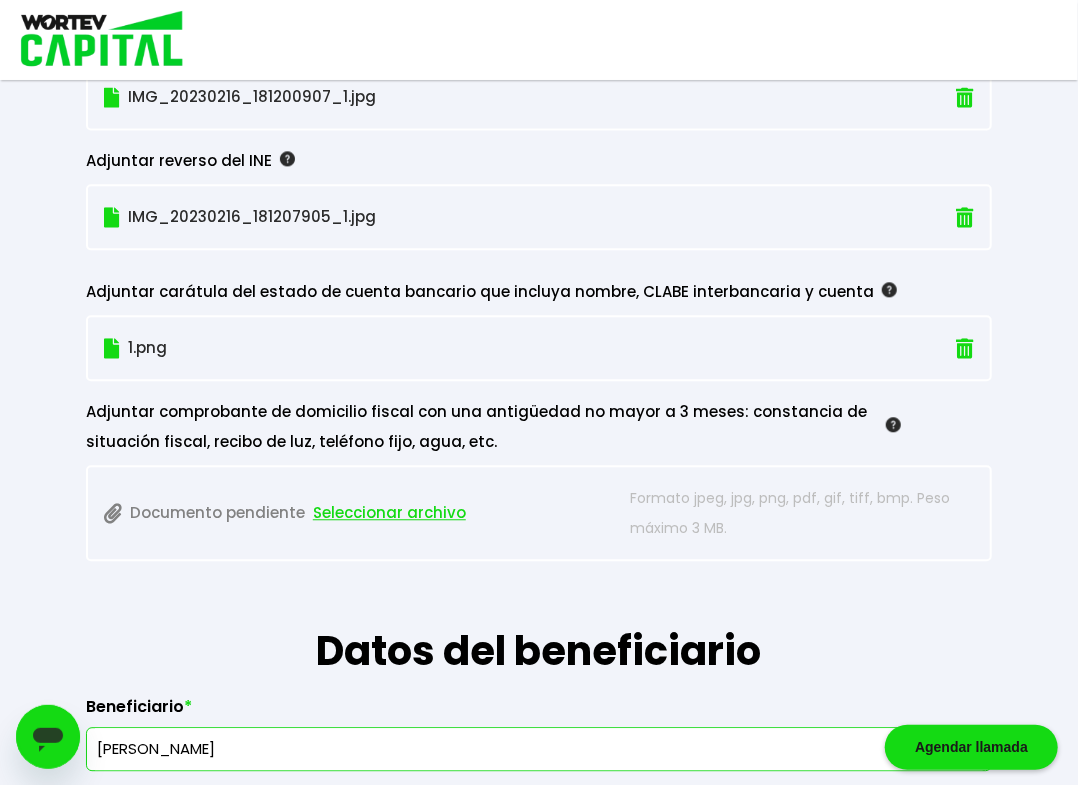 scroll, scrollTop: 1874, scrollLeft: 0, axis: vertical 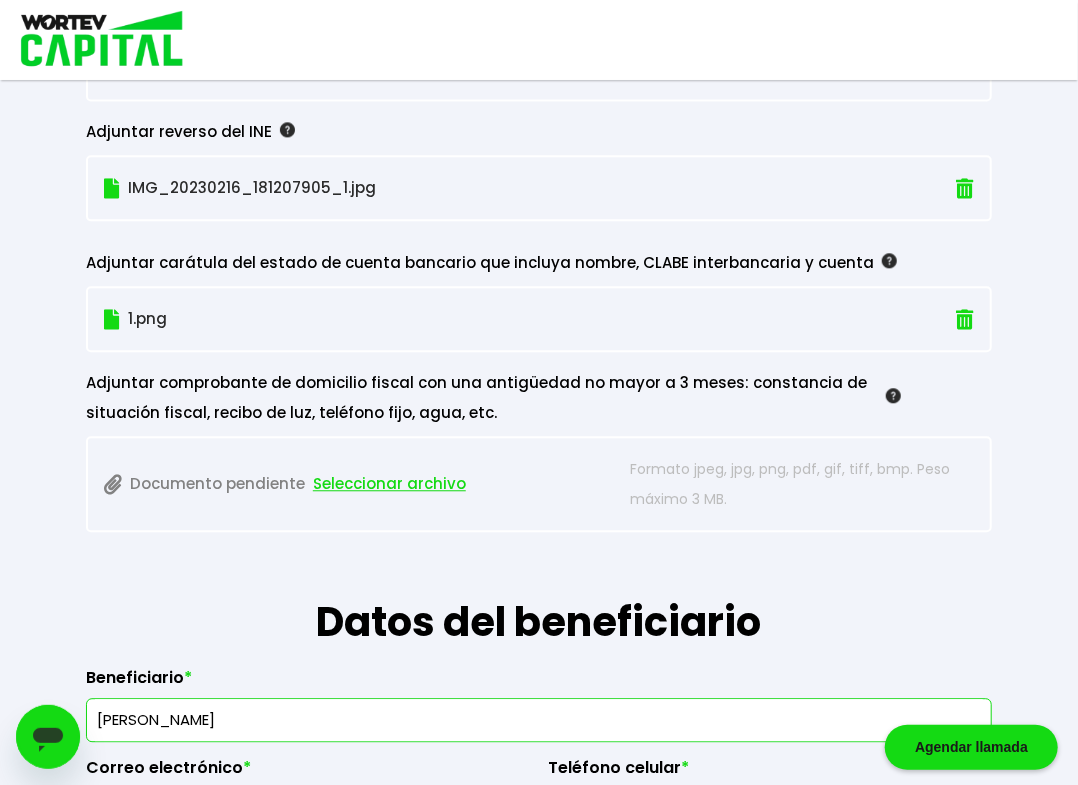 click on "Seleccionar archivo" at bounding box center [389, 484] 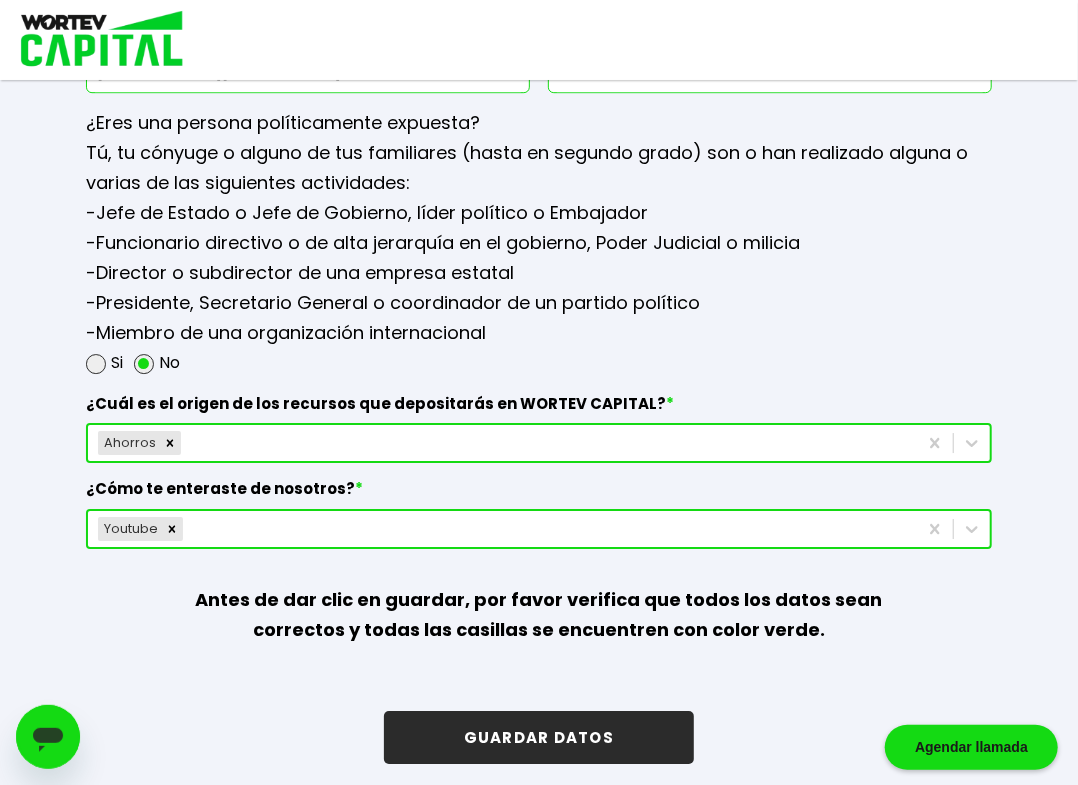 scroll, scrollTop: 2583, scrollLeft: 0, axis: vertical 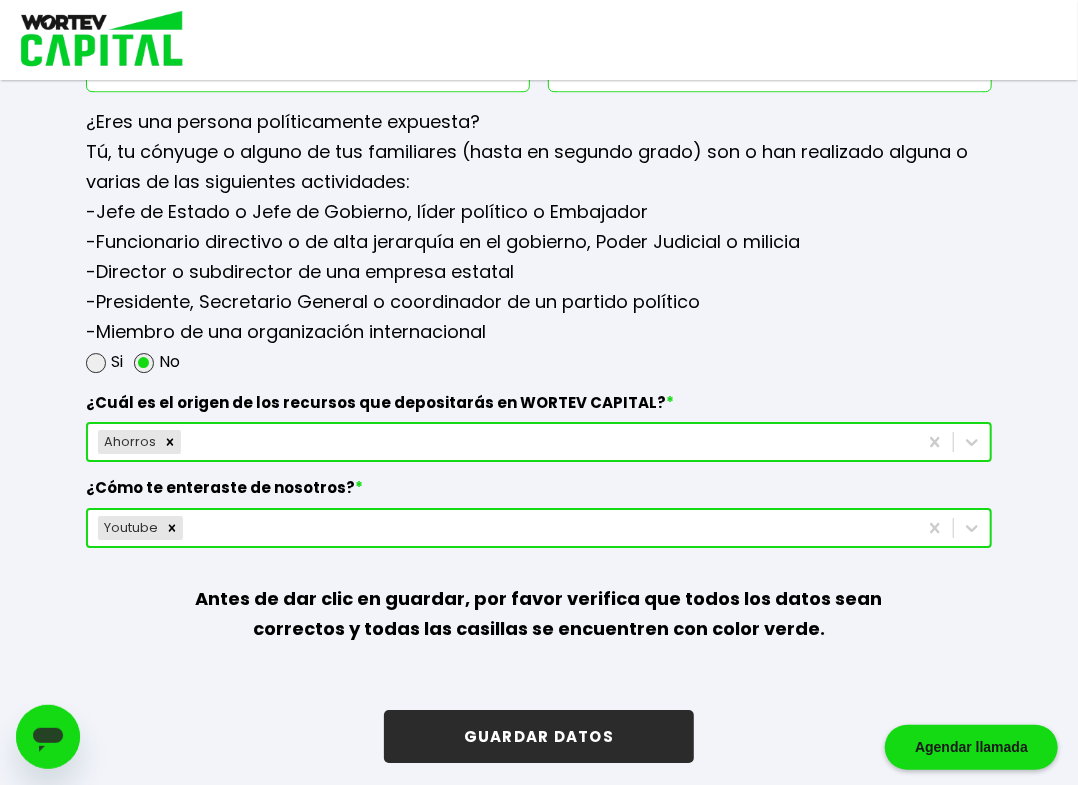 click on "GUARDAR DATOS" at bounding box center (539, 736) 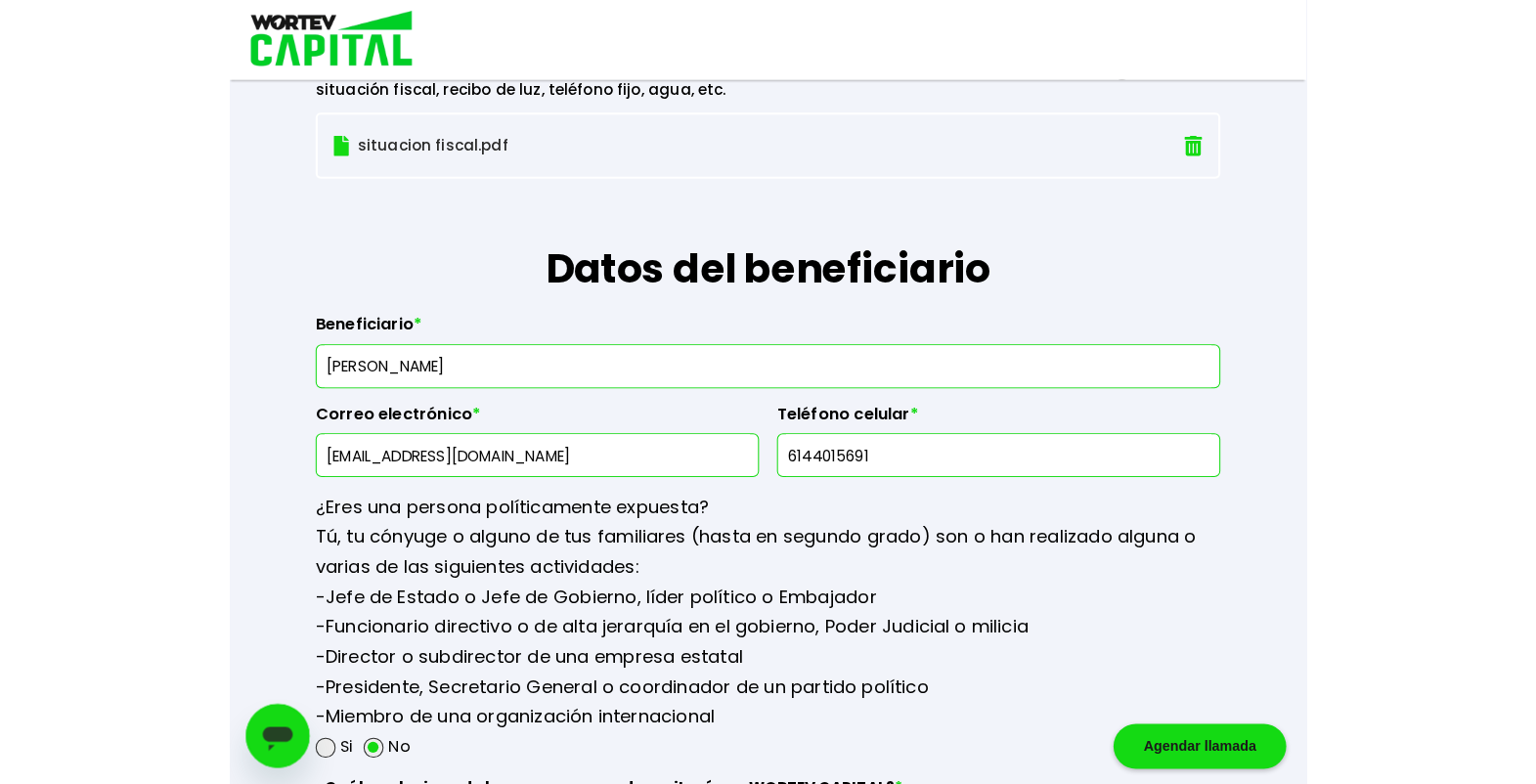 scroll, scrollTop: 2176, scrollLeft: 0, axis: vertical 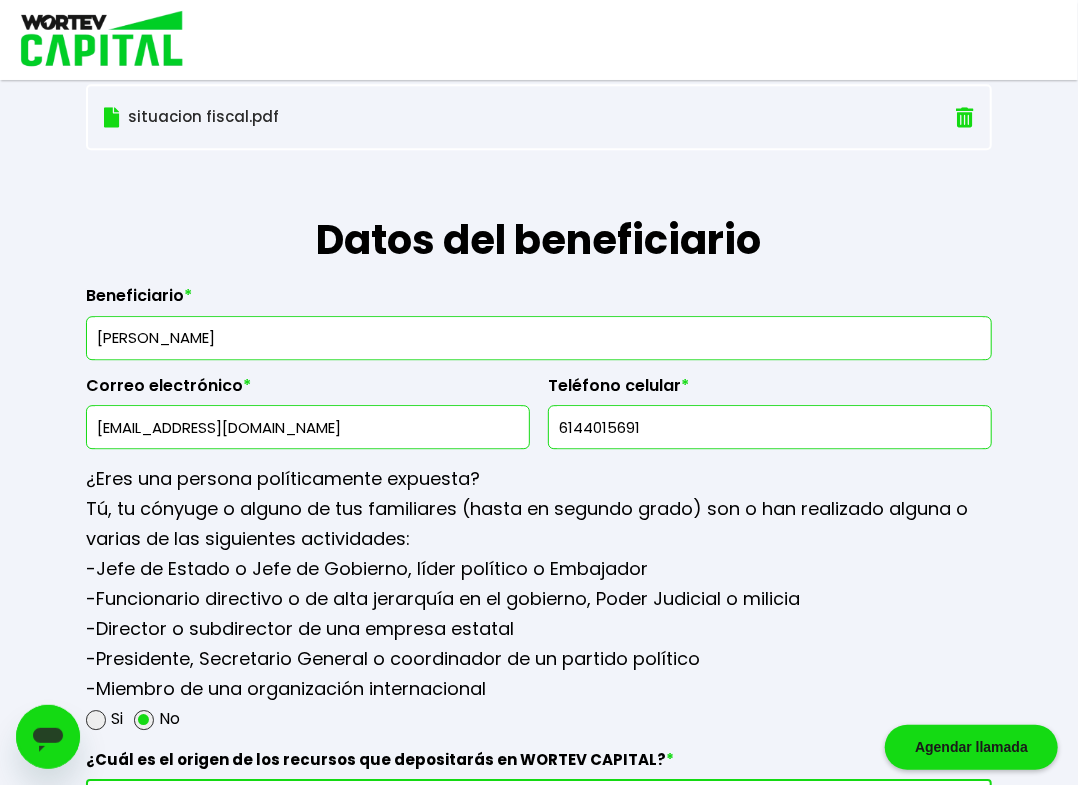 drag, startPoint x: 362, startPoint y: 322, endPoint x: 281, endPoint y: 329, distance: 81.3019 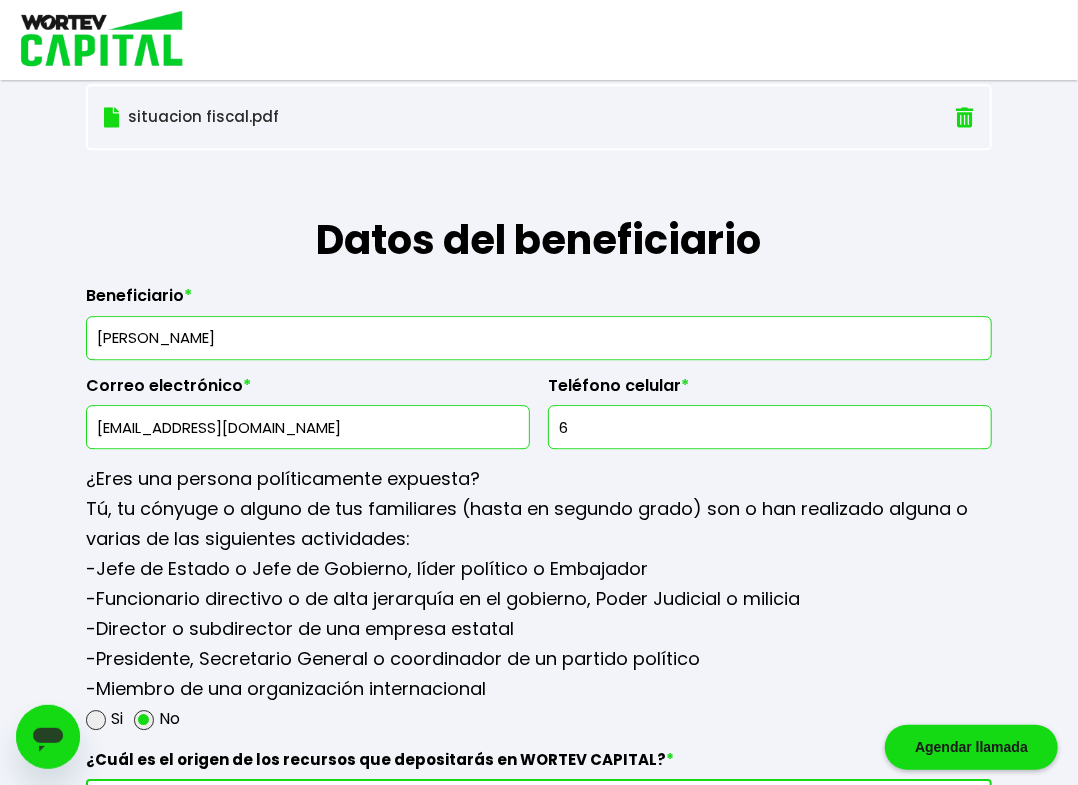 drag, startPoint x: 665, startPoint y: 427, endPoint x: 480, endPoint y: 426, distance: 185.0027 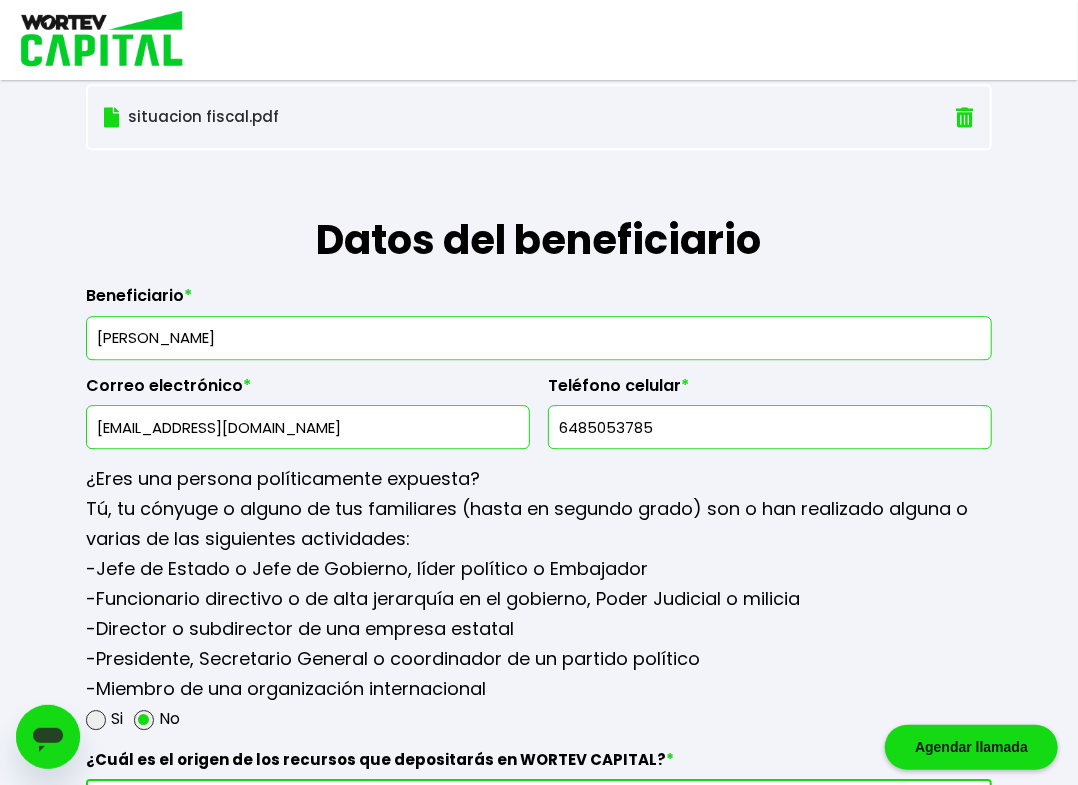type on "6485053785" 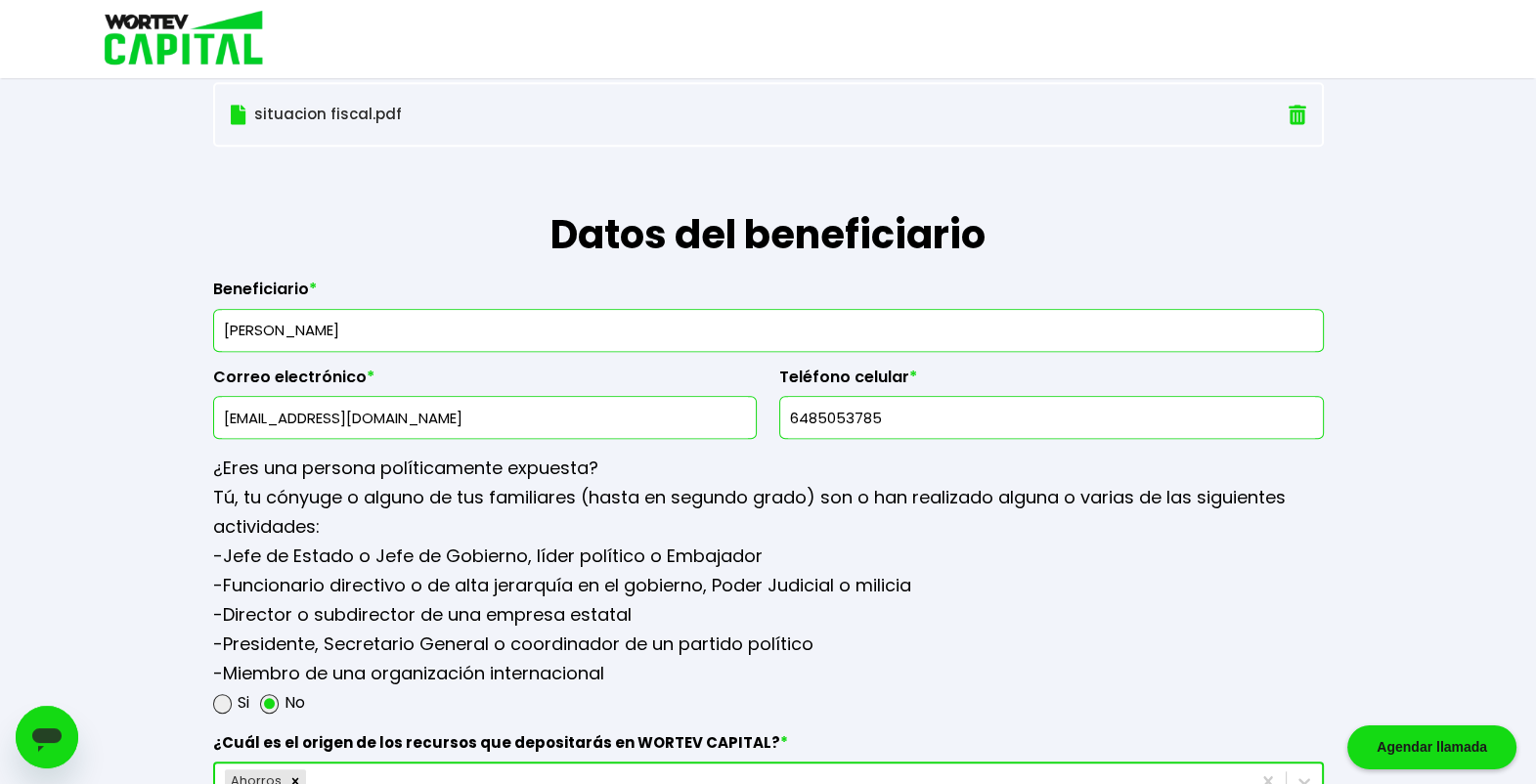 click on "6485053785" at bounding box center (1051, 417) 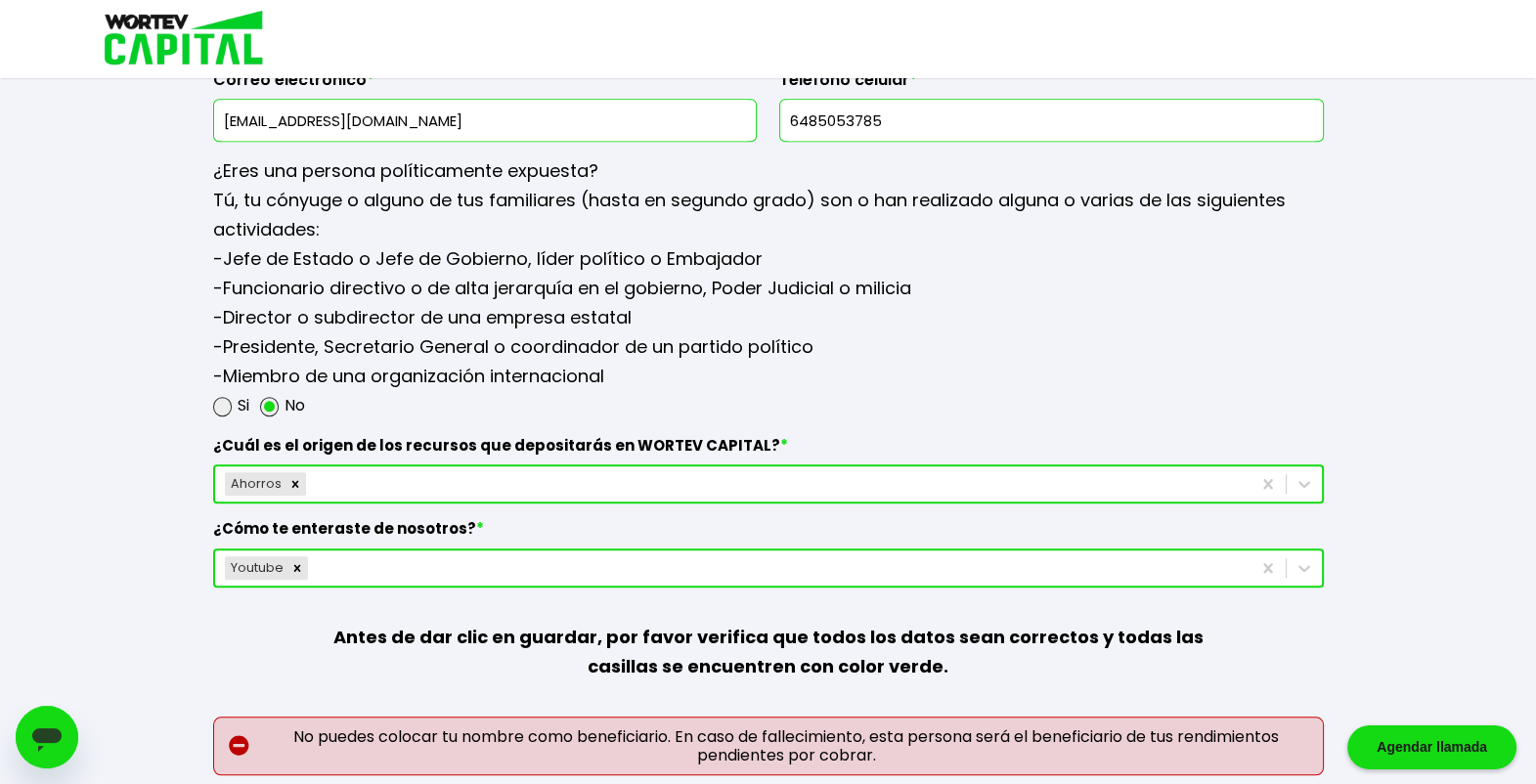 scroll, scrollTop: 2567, scrollLeft: 0, axis: vertical 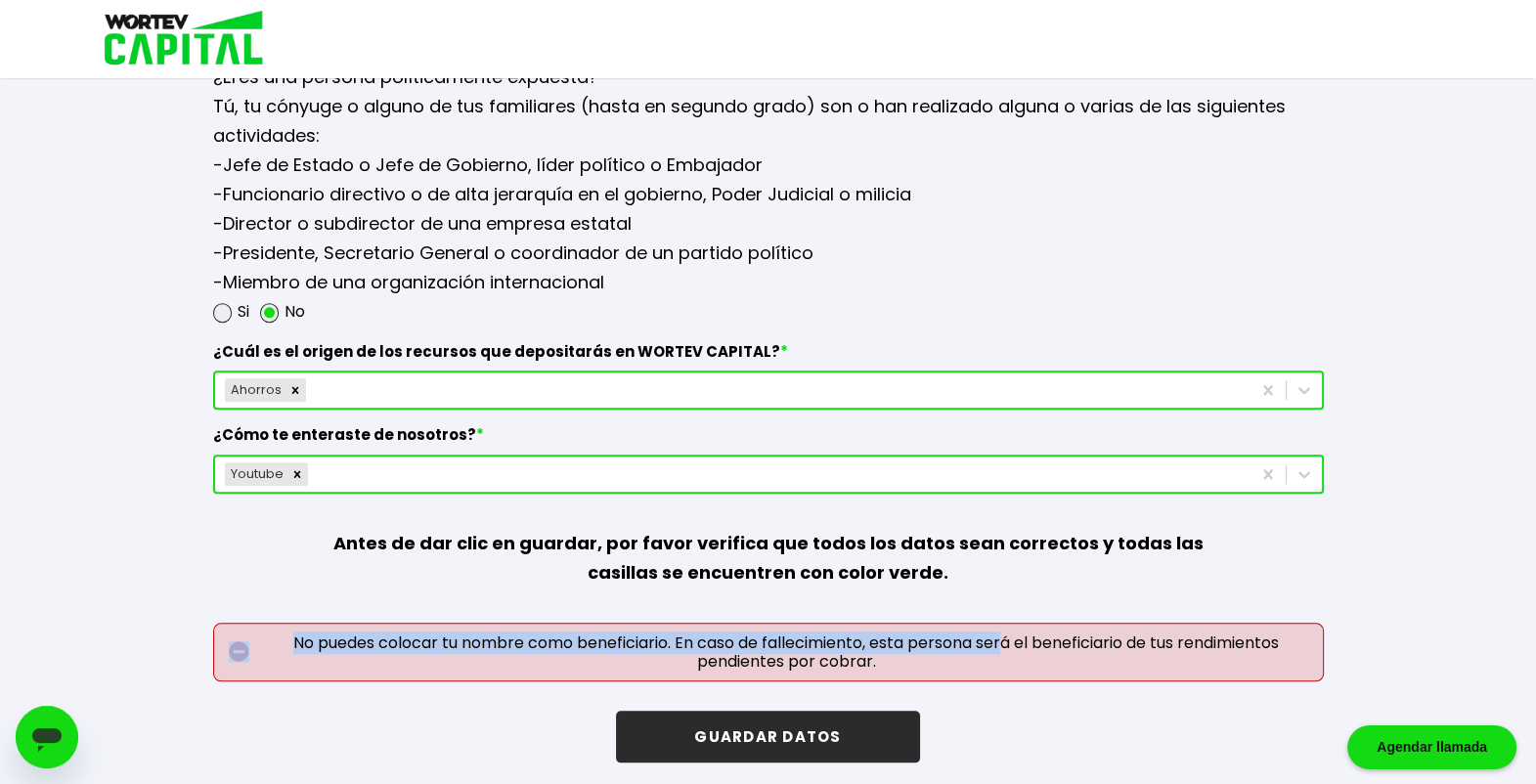 click on "No puedes colocar tu nombre como beneficiario. En caso de fallecimiento, esta persona será el beneficiario de tus rendimientos pendientes por cobrar." at bounding box center (768, 652) 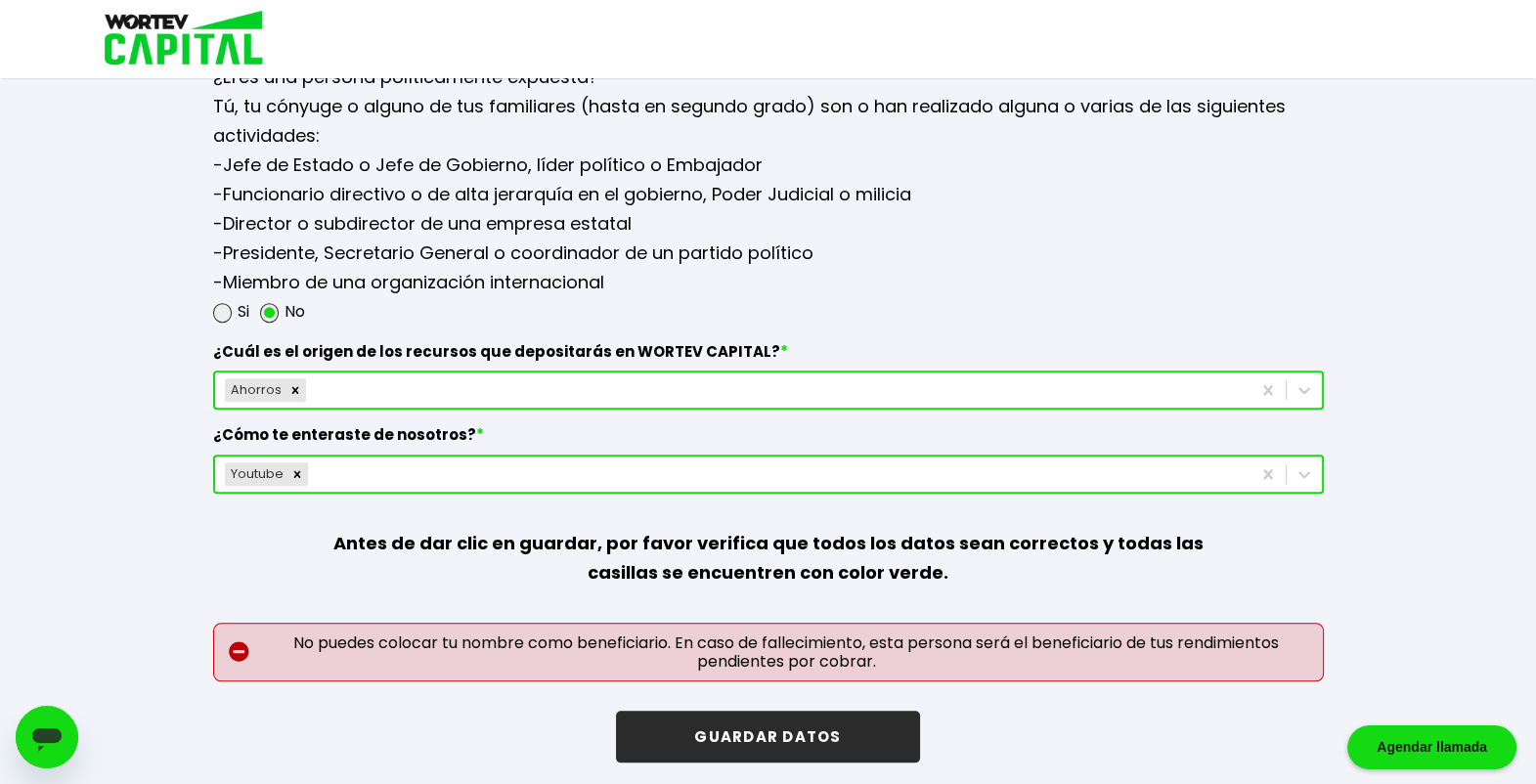 drag, startPoint x: 1000, startPoint y: 645, endPoint x: 1031, endPoint y: 716, distance: 77.47258 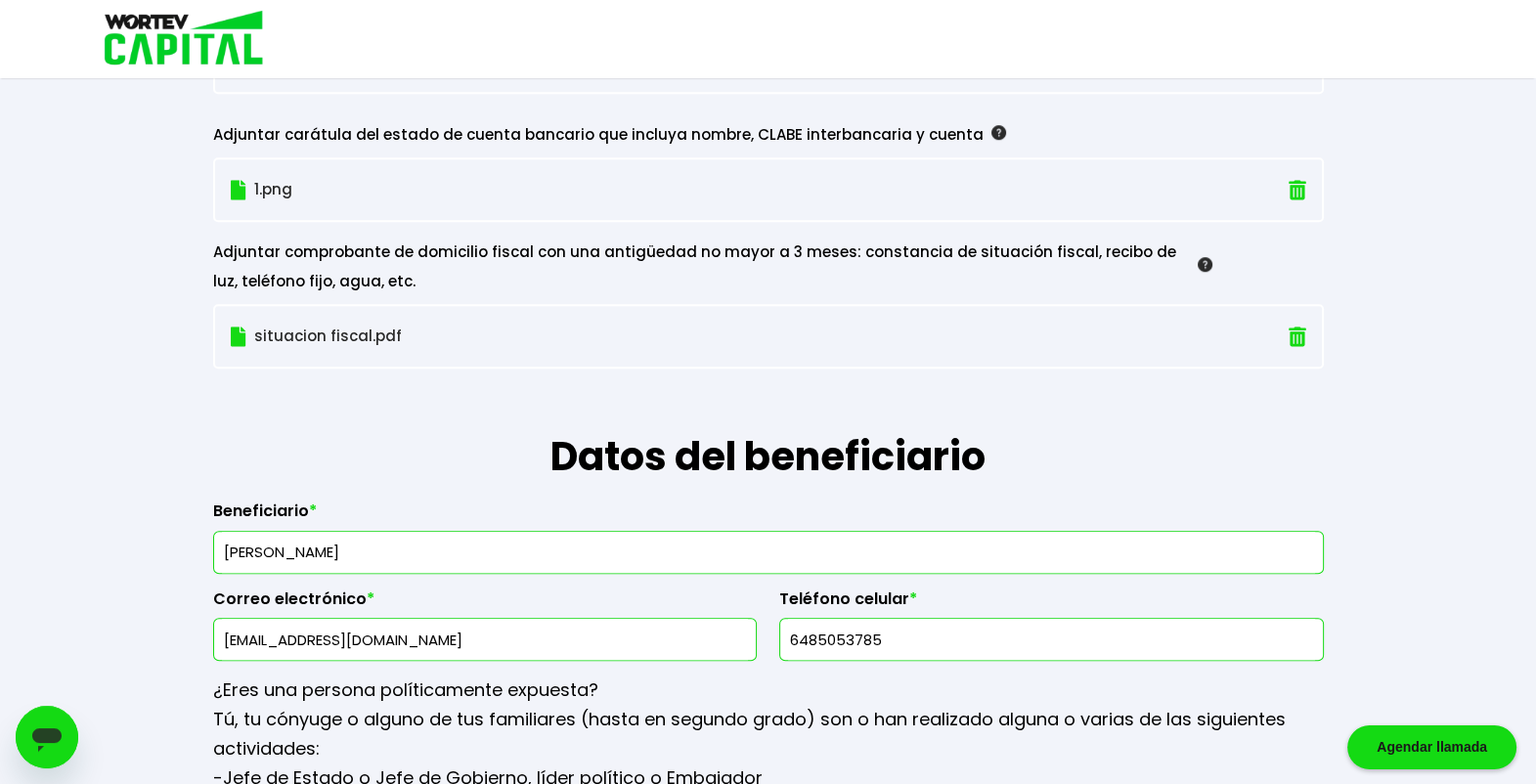 scroll, scrollTop: 1956, scrollLeft: 0, axis: vertical 